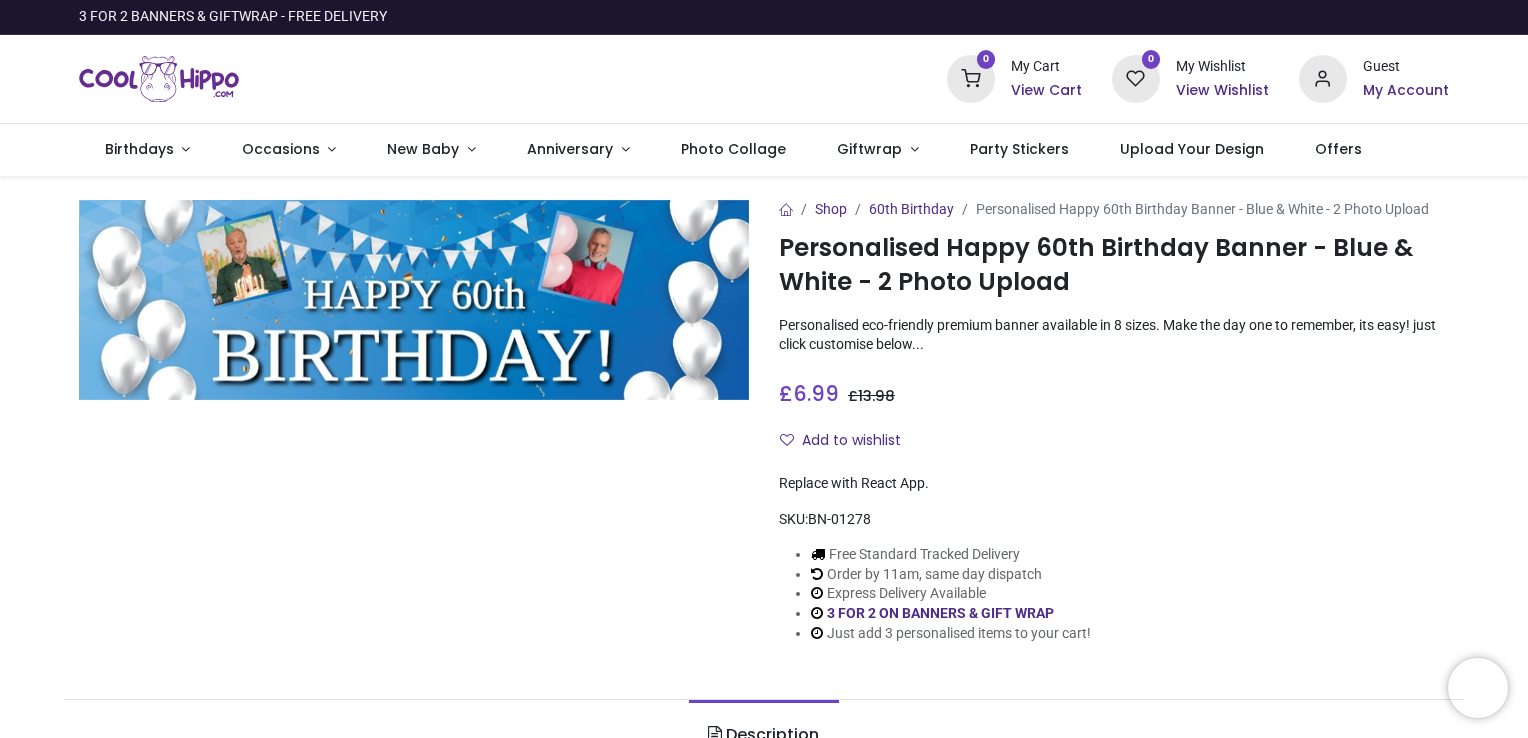 scroll, scrollTop: 0, scrollLeft: 0, axis: both 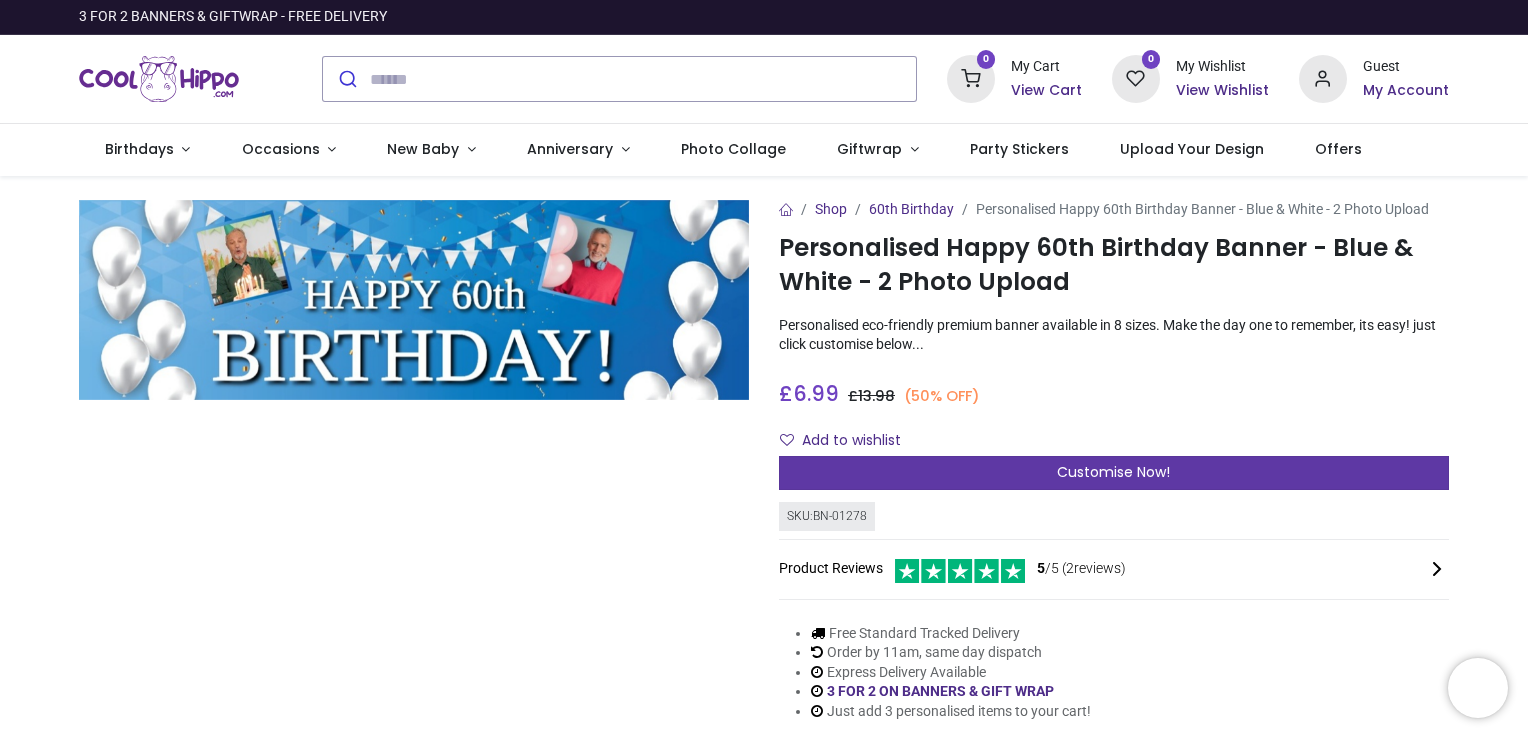 click on "Customise Now!" at bounding box center (1113, 472) 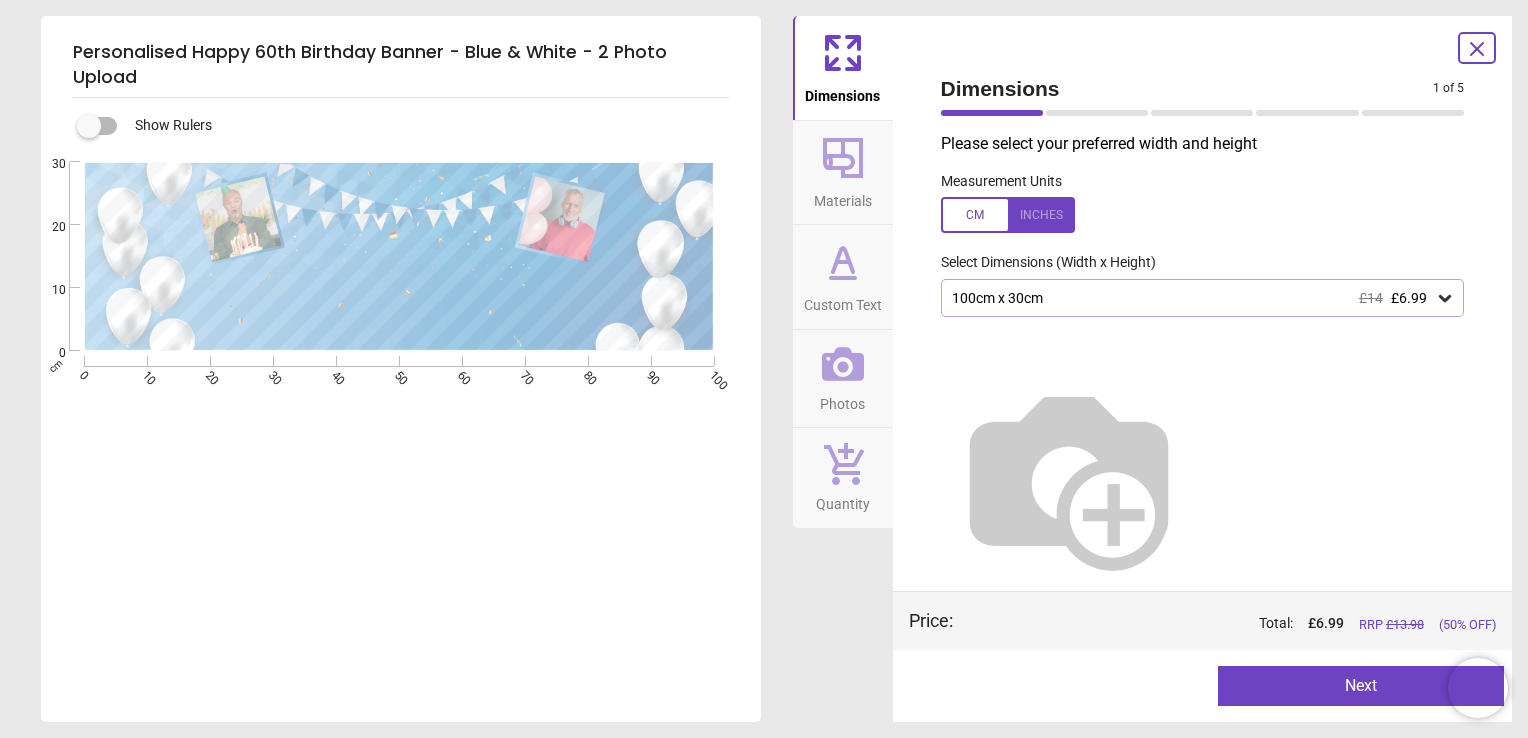 click 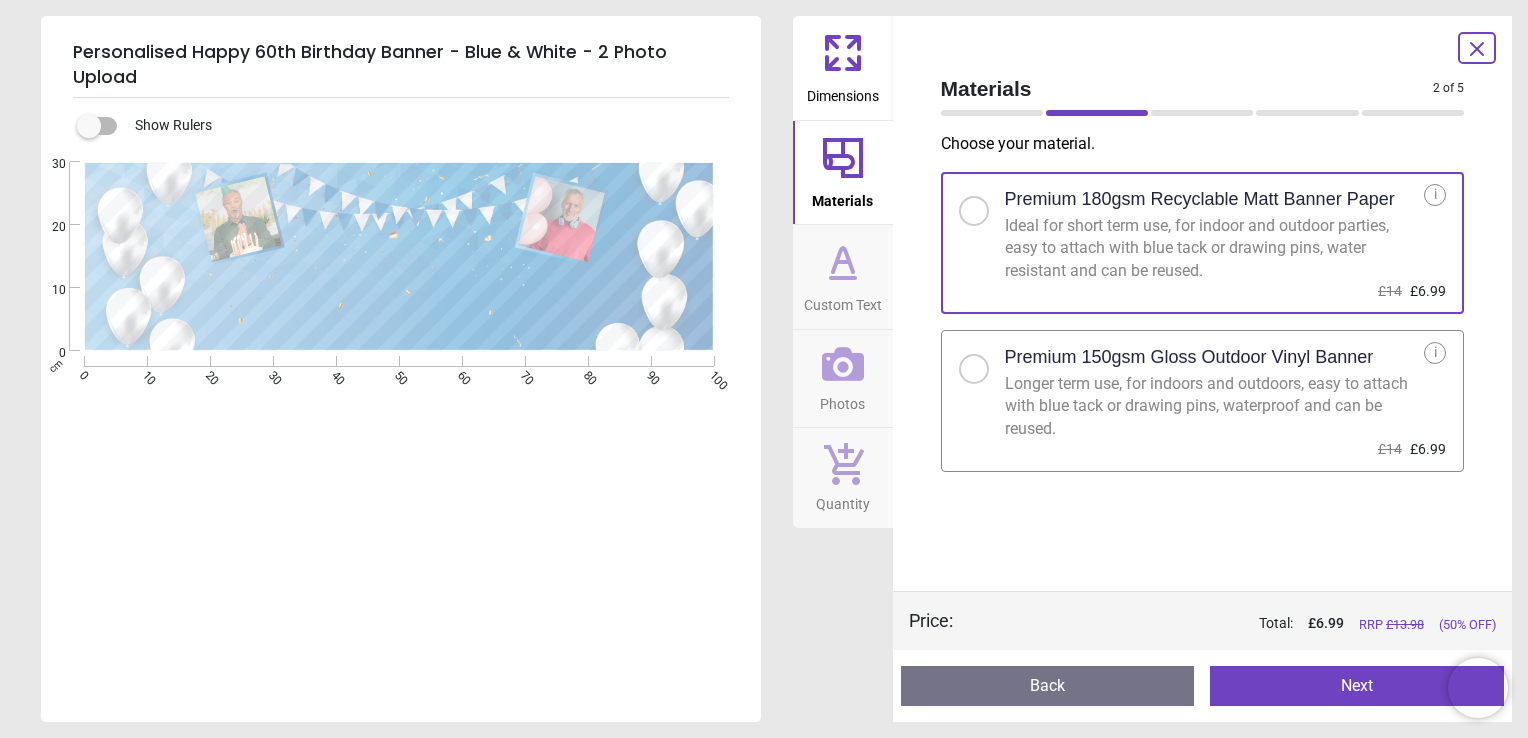 click 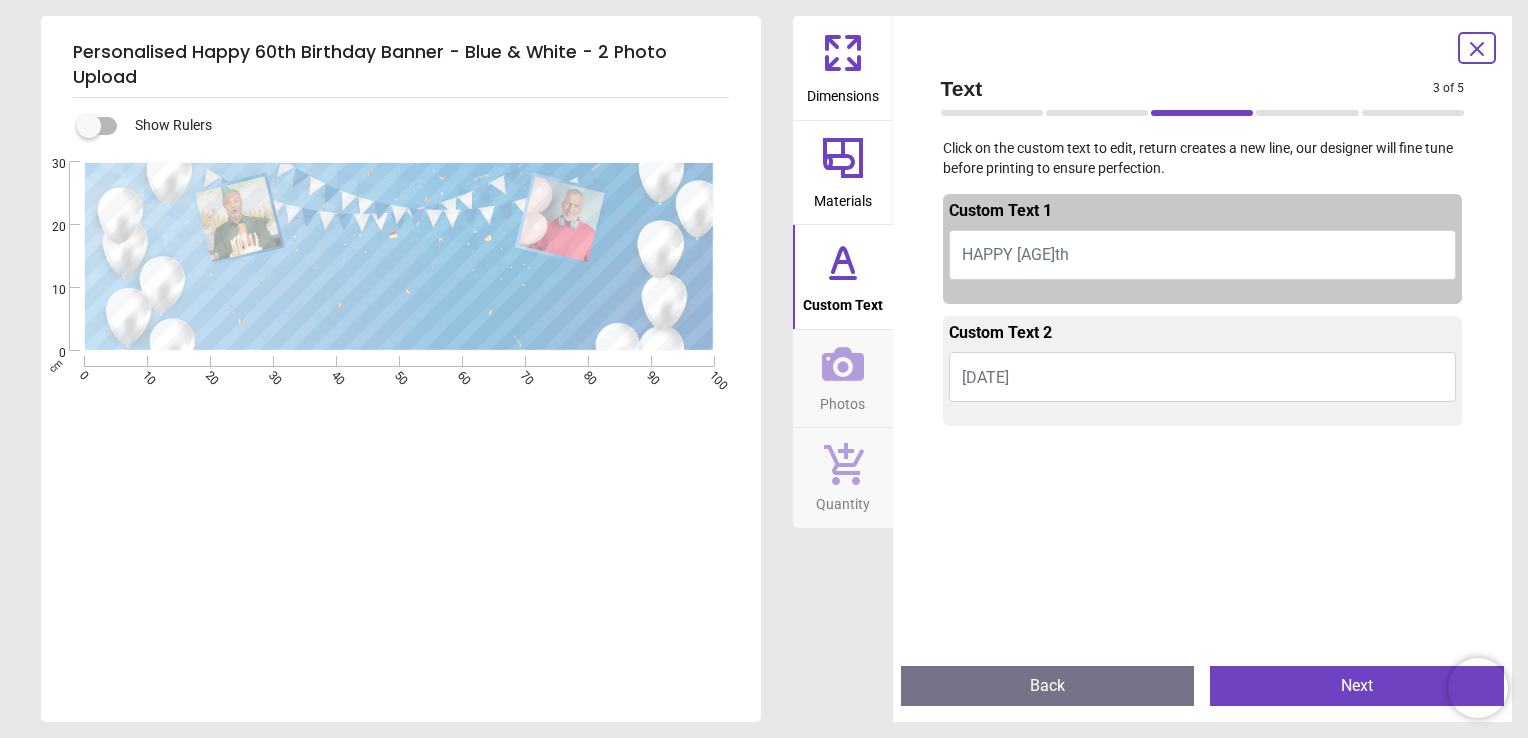 click on "HAPPY 60th" at bounding box center (1203, 255) 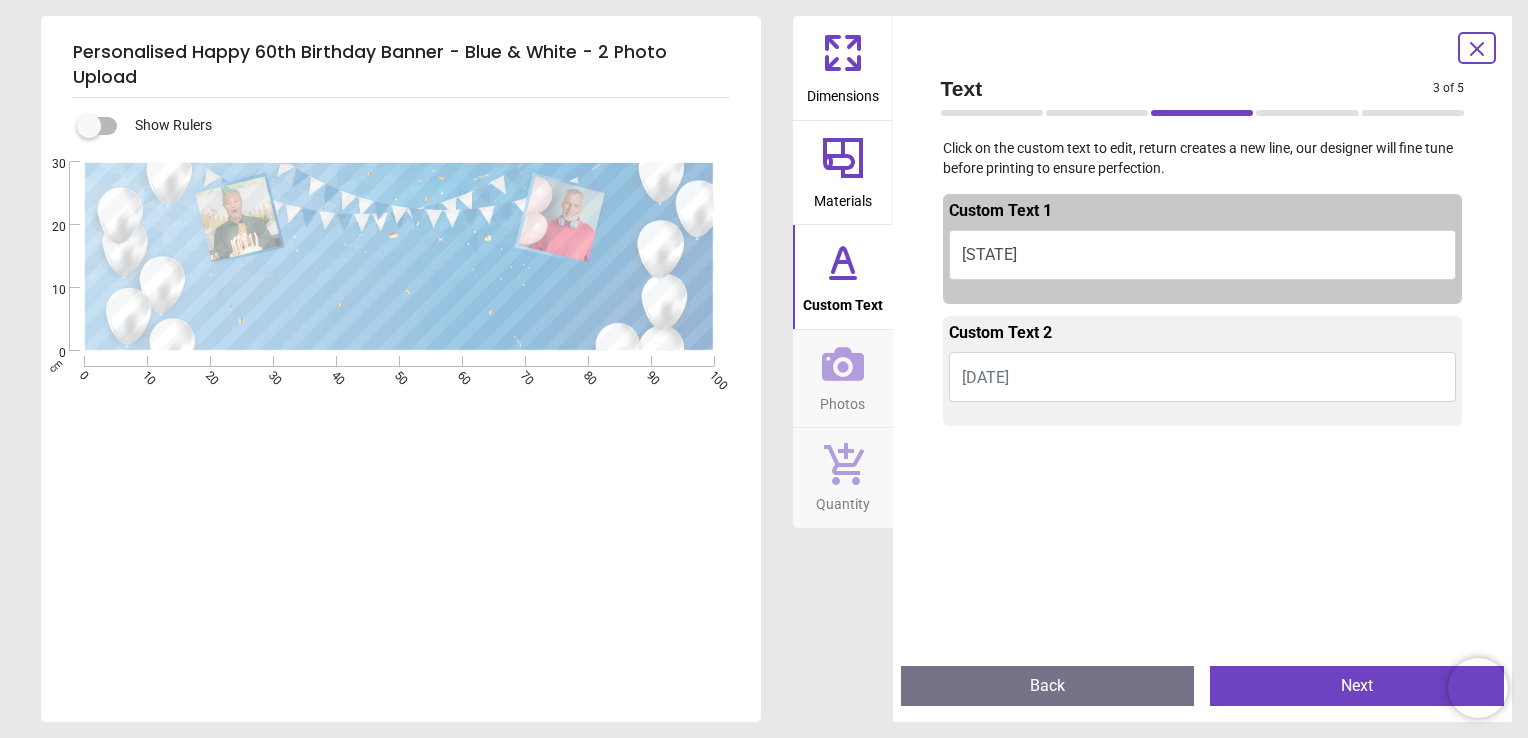 type on "*" 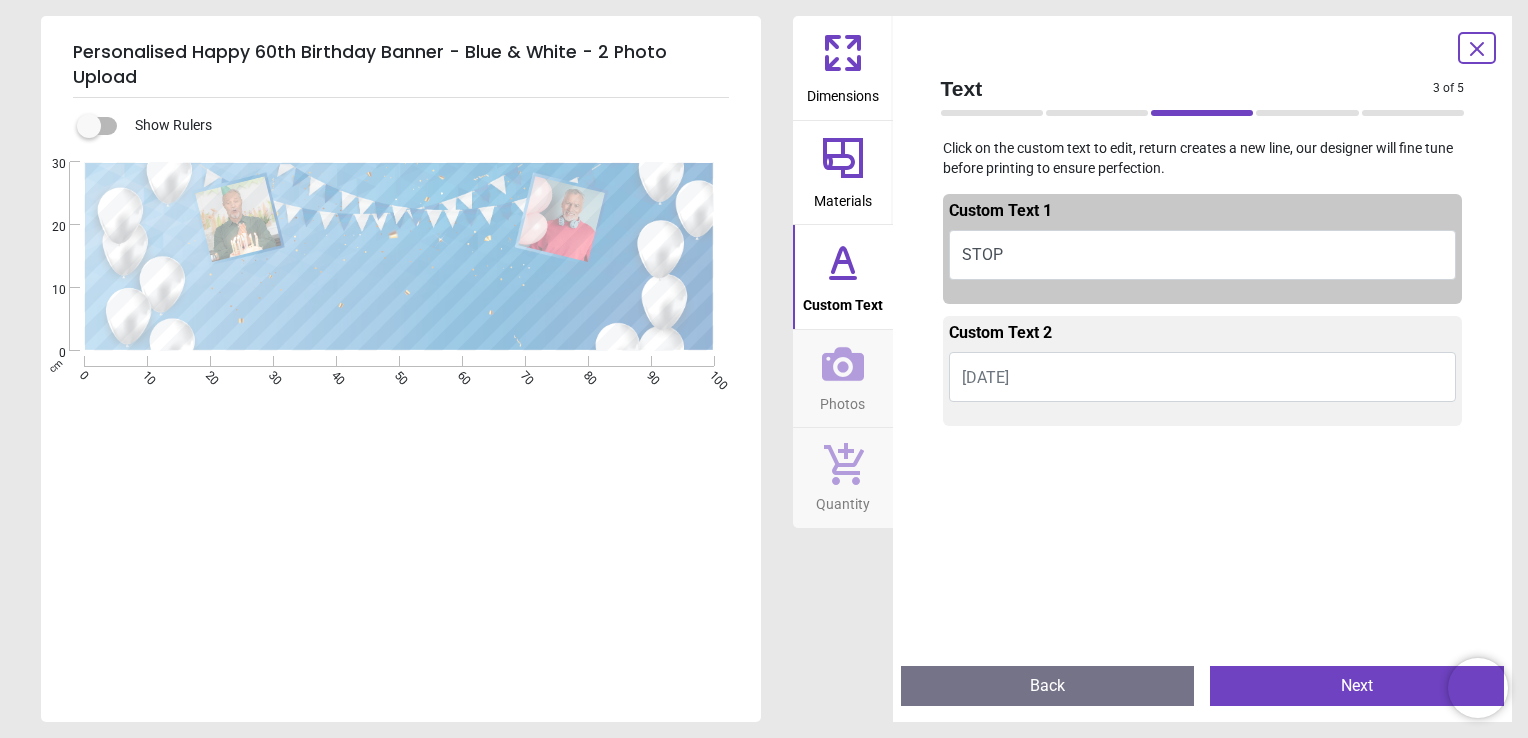 type on "****" 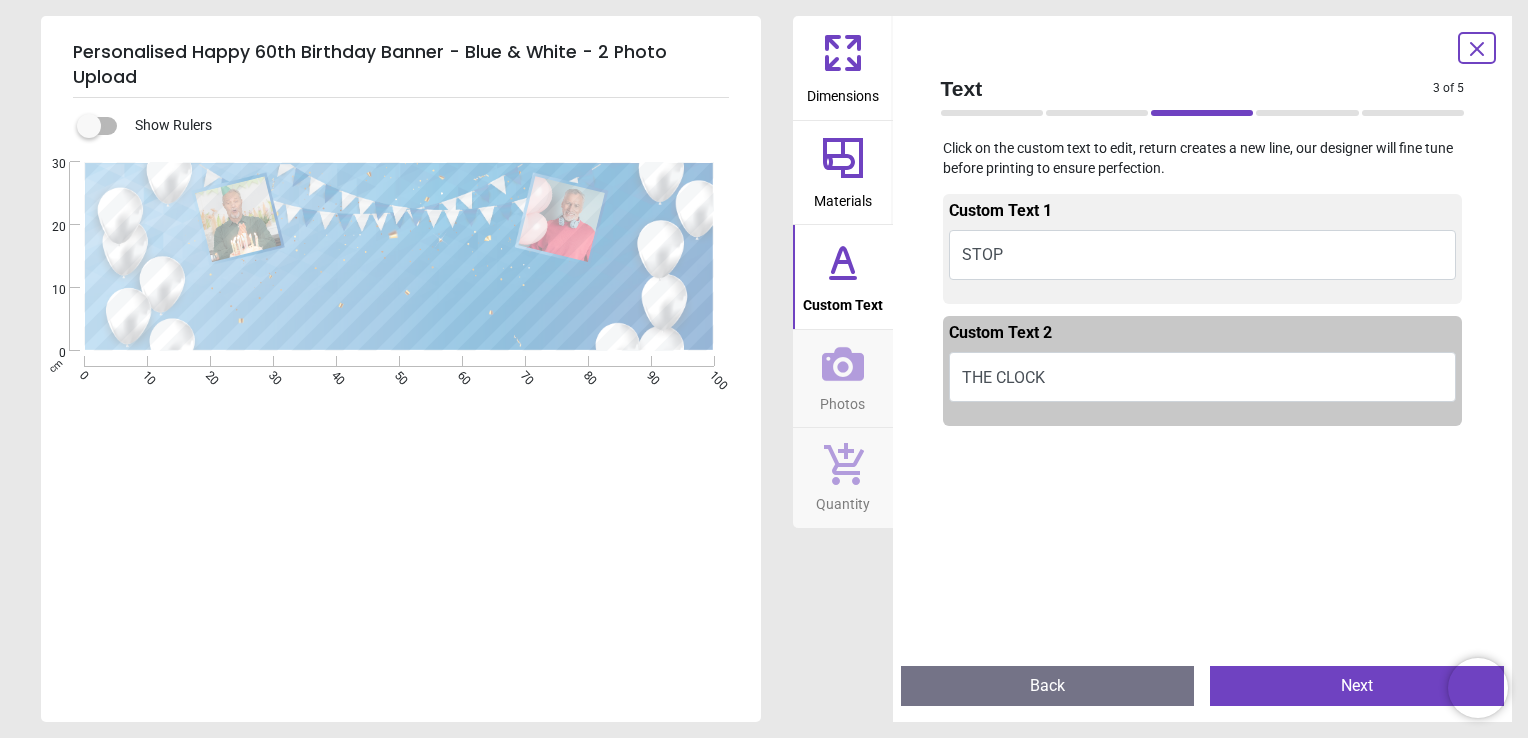 type on "*********" 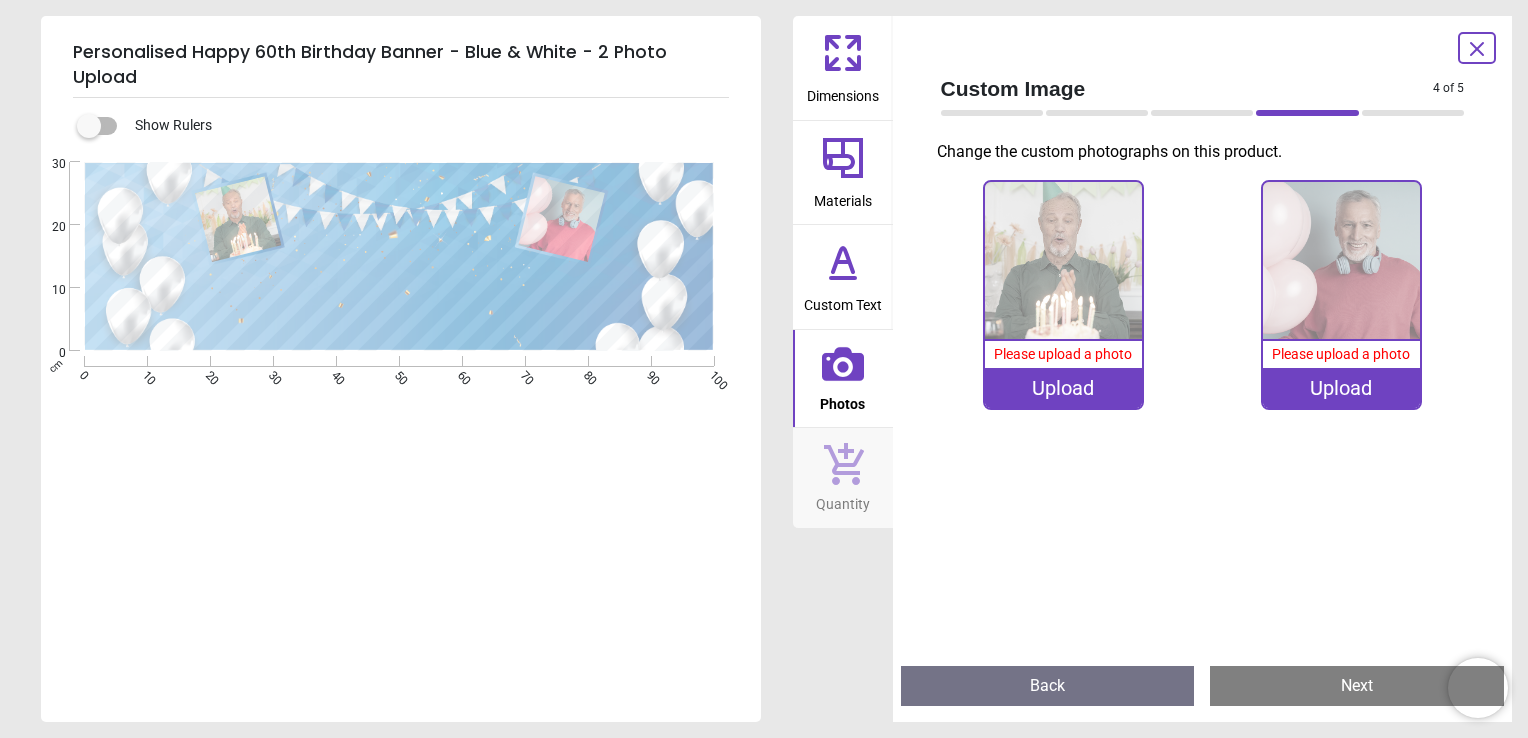 click on "Upload" at bounding box center (1063, 388) 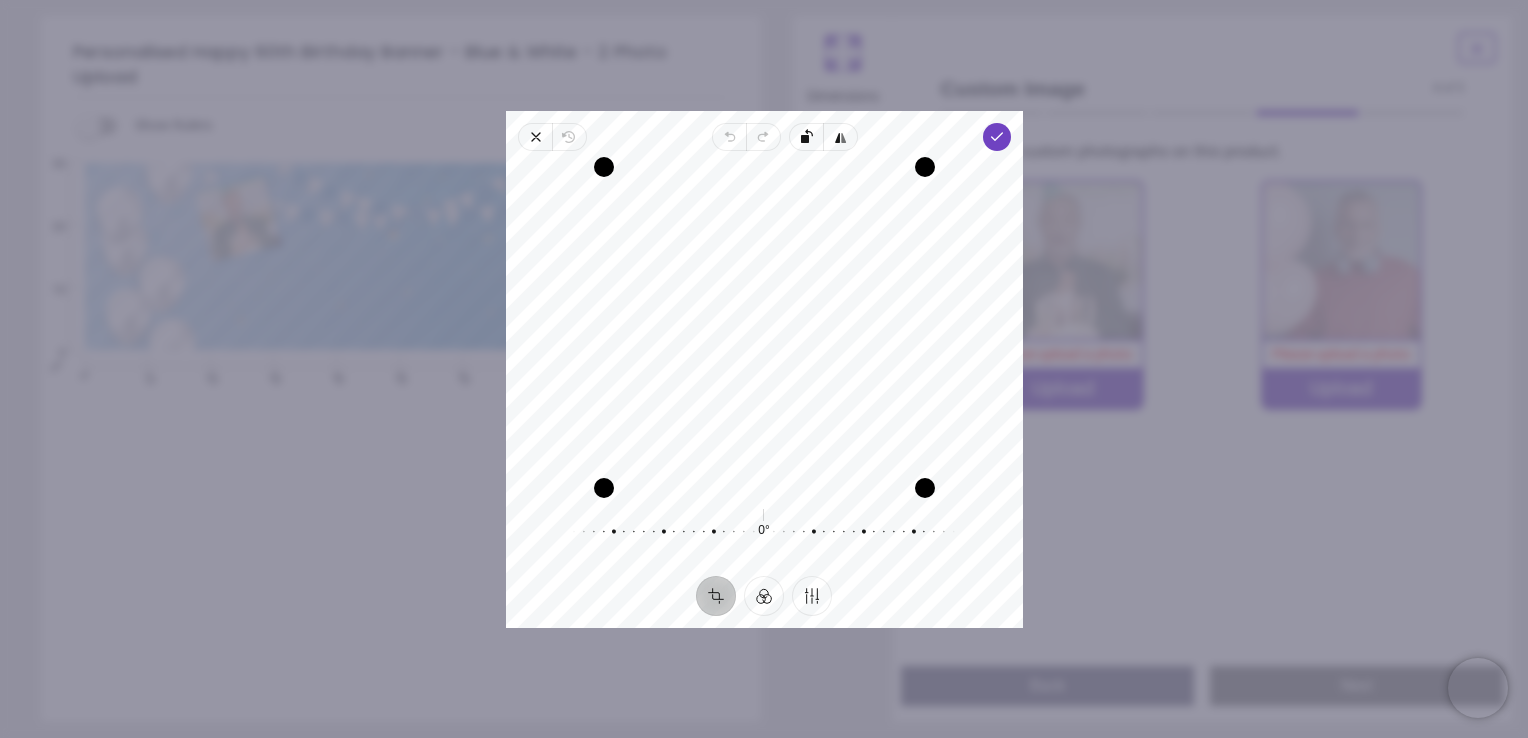 drag, startPoint x: 876, startPoint y: 350, endPoint x: 876, endPoint y: 392, distance: 42 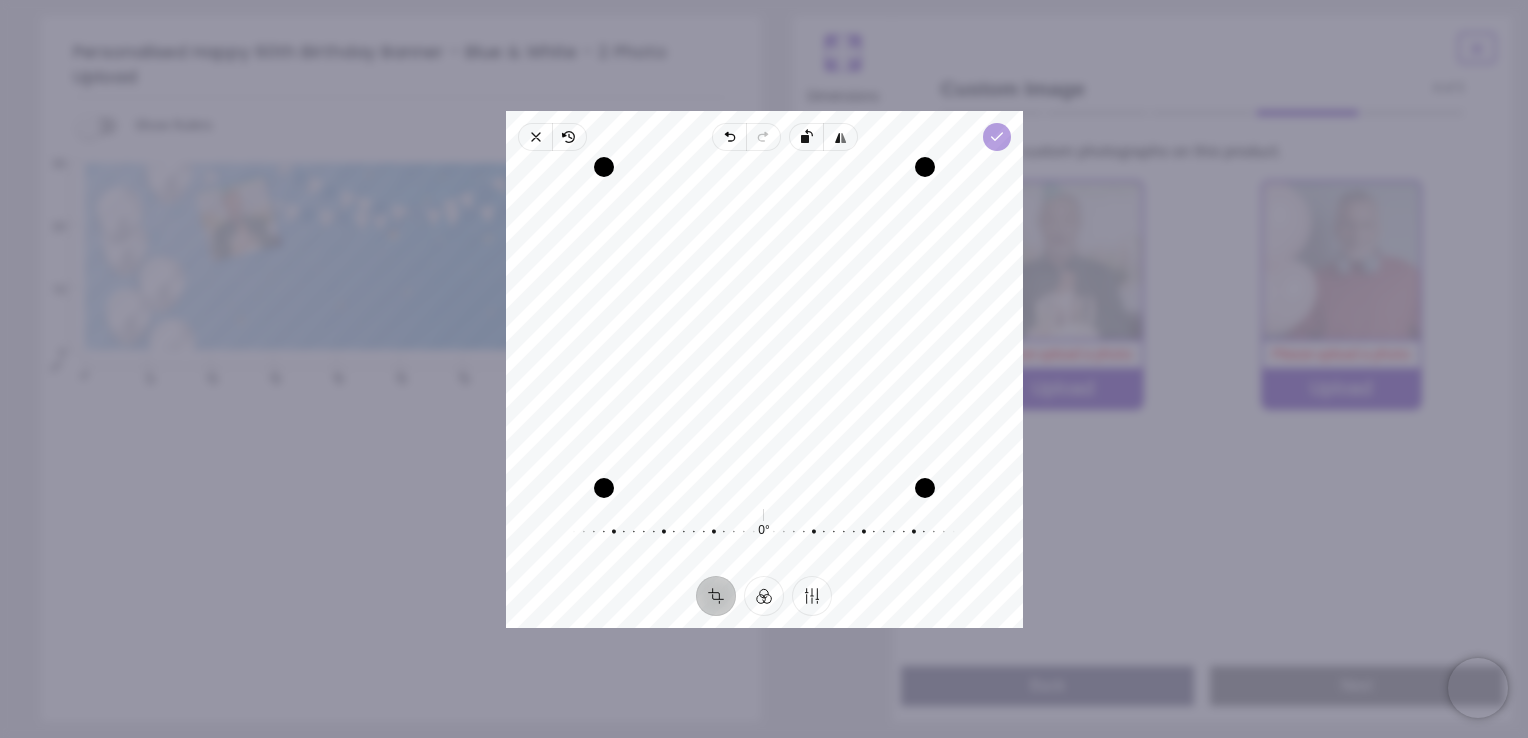click on "Recenter         0°   Reset" at bounding box center [764, 363] 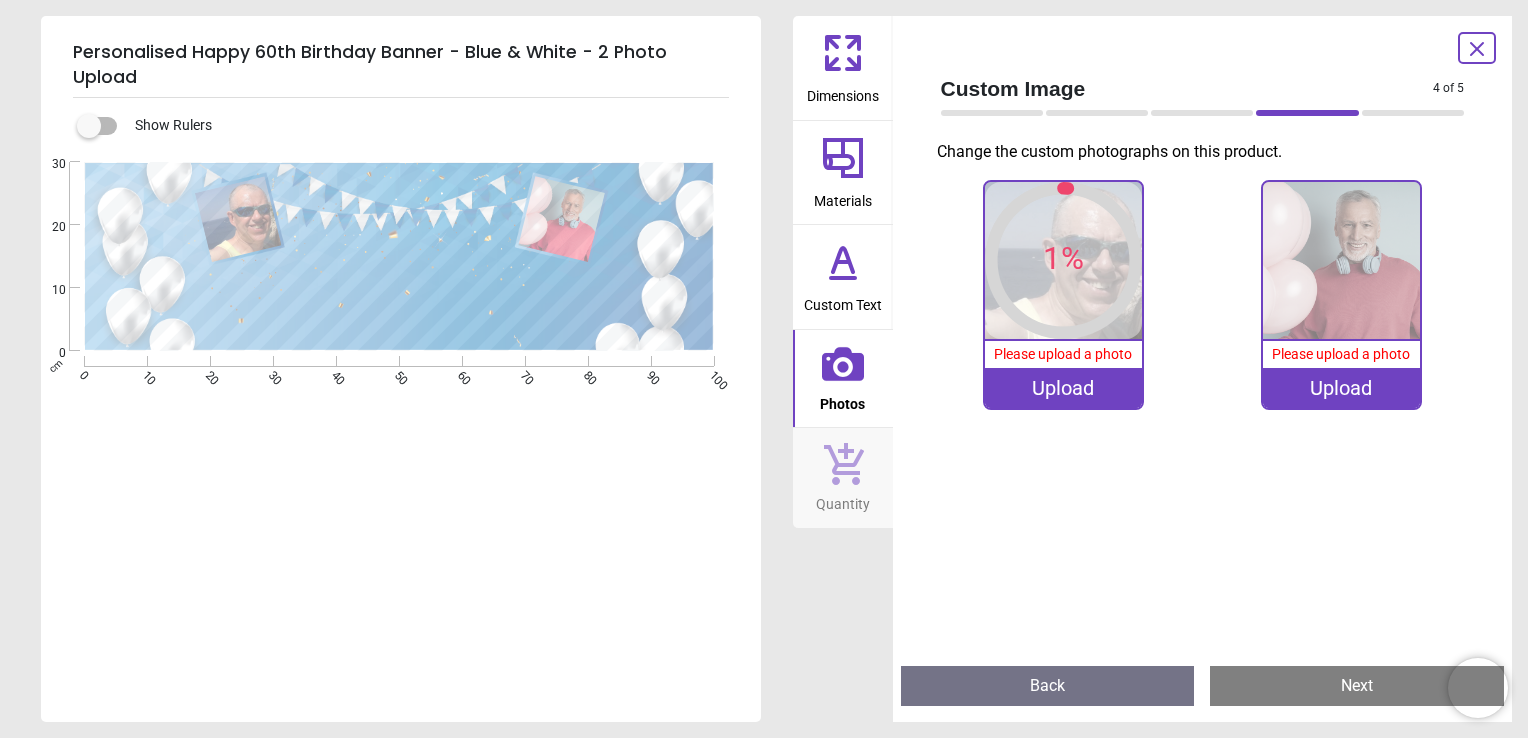 click on "Upload" at bounding box center [1341, 388] 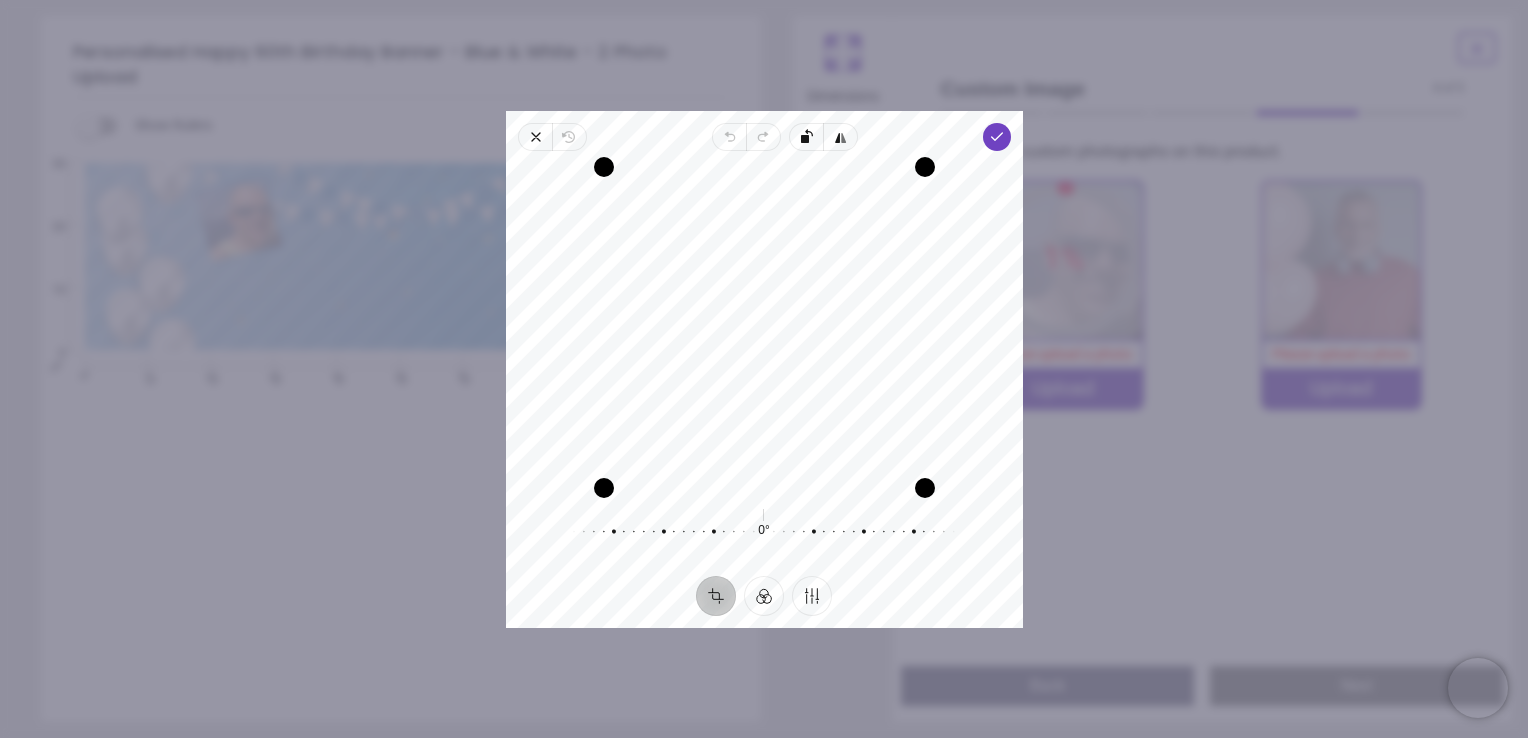 drag, startPoint x: 858, startPoint y: 342, endPoint x: 864, endPoint y: 363, distance: 21.84033 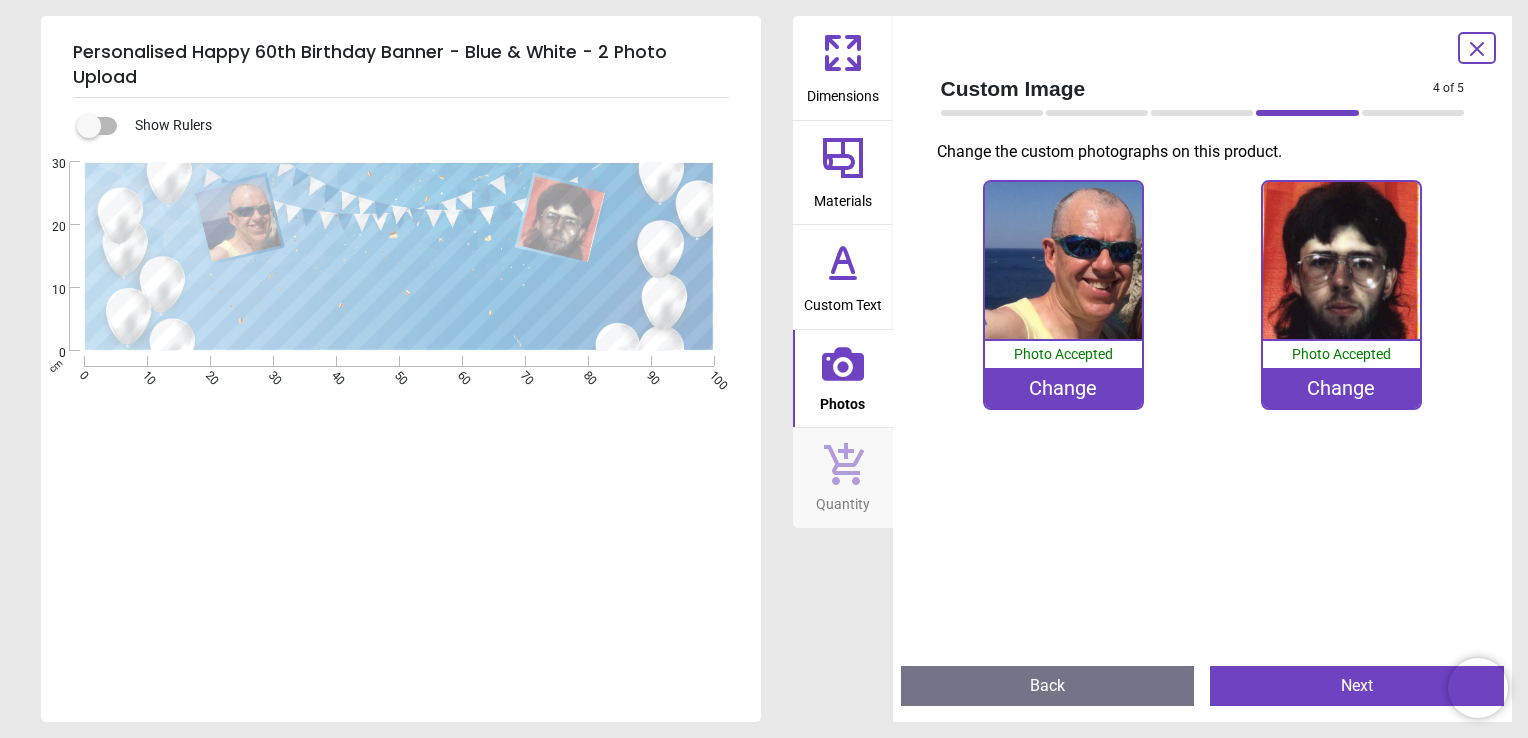 scroll, scrollTop: 0, scrollLeft: 0, axis: both 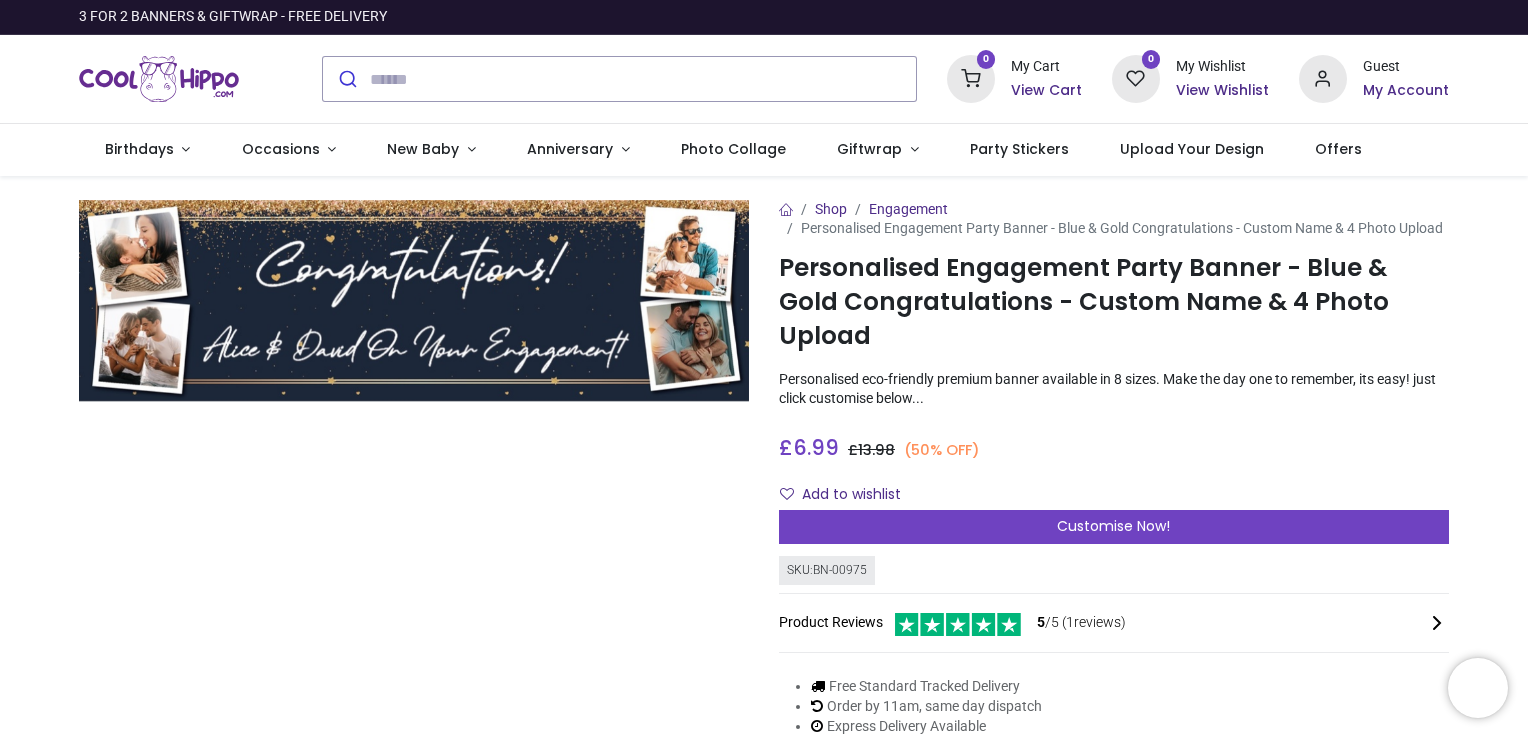 click at bounding box center [414, 301] 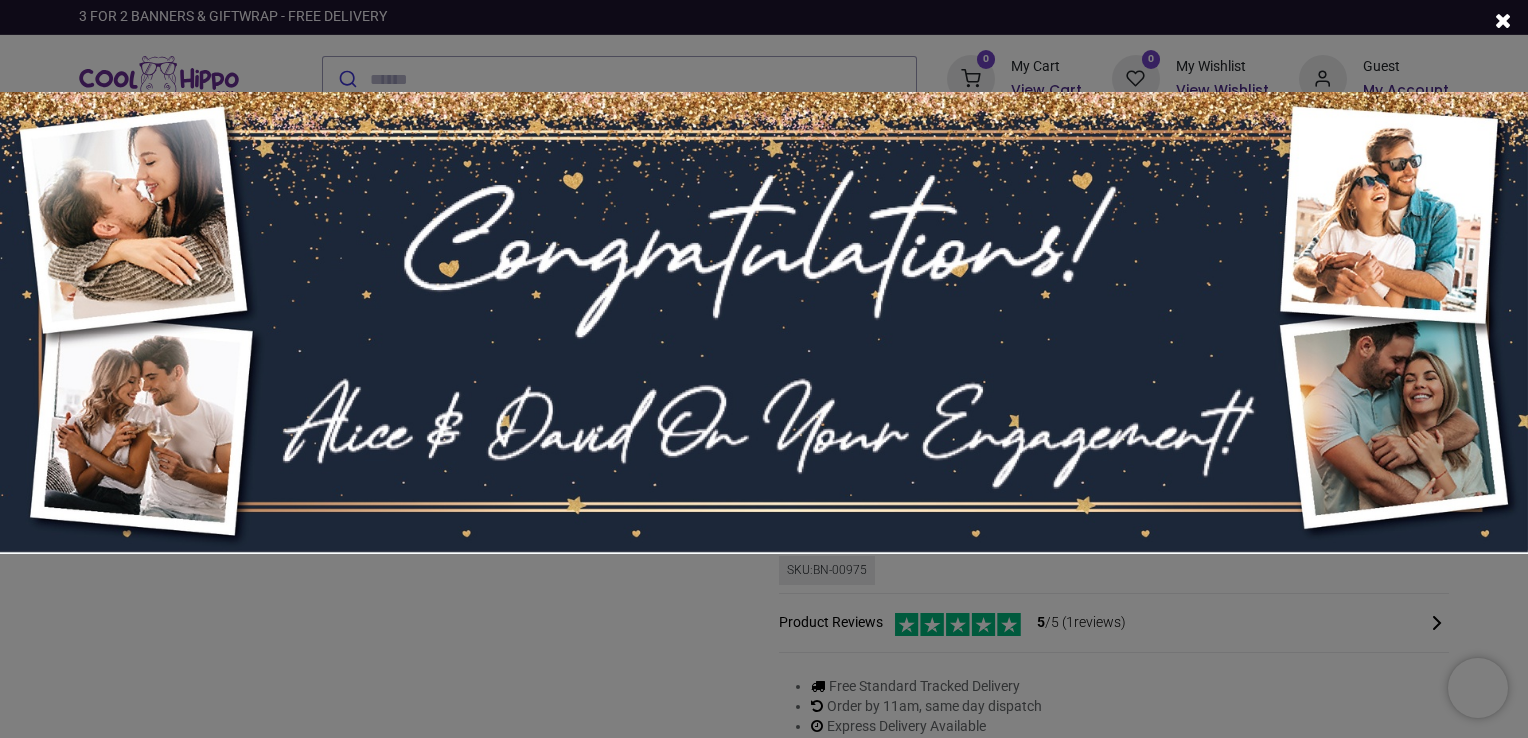 click at bounding box center [764, 369] 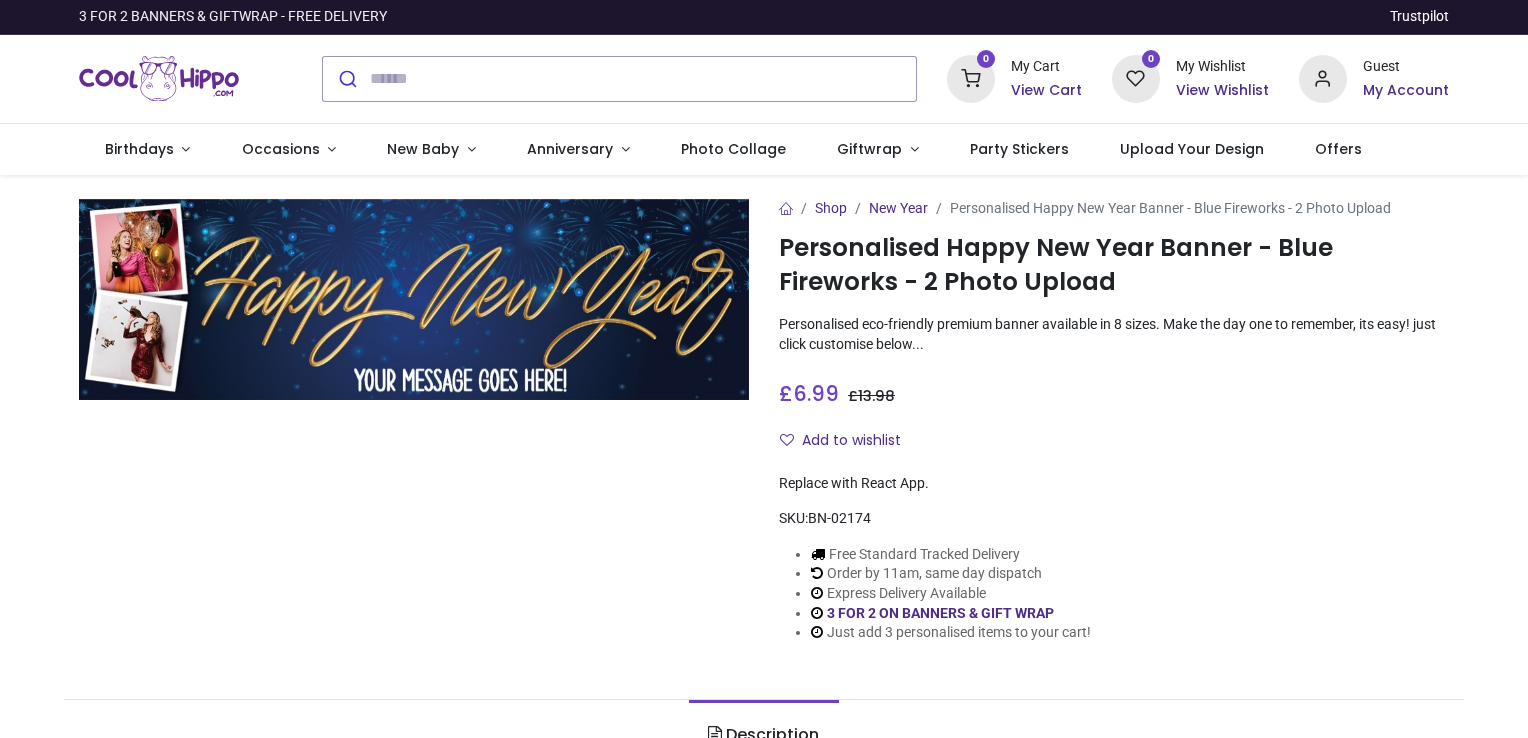 scroll, scrollTop: 0, scrollLeft: 0, axis: both 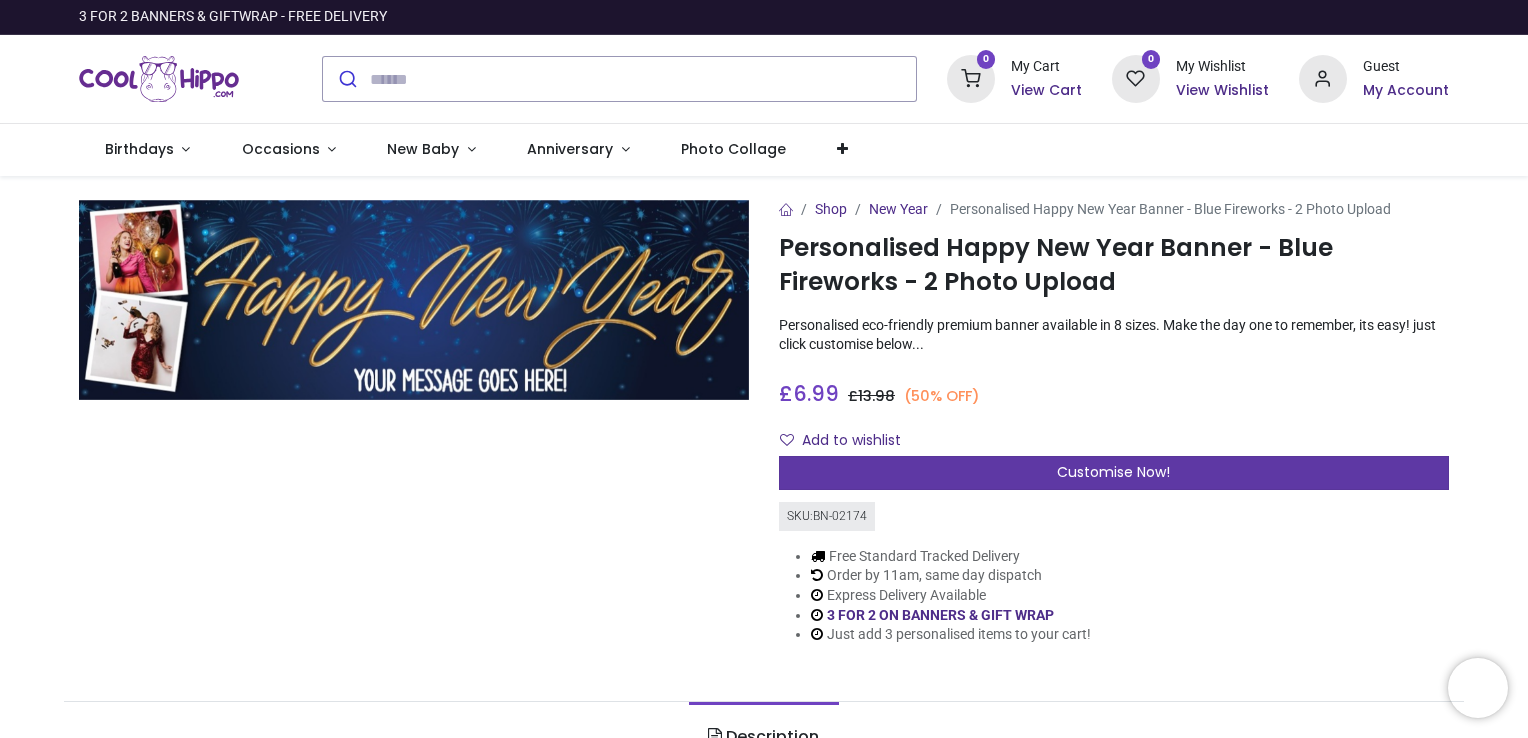 click on "Customise Now!" at bounding box center [1114, 473] 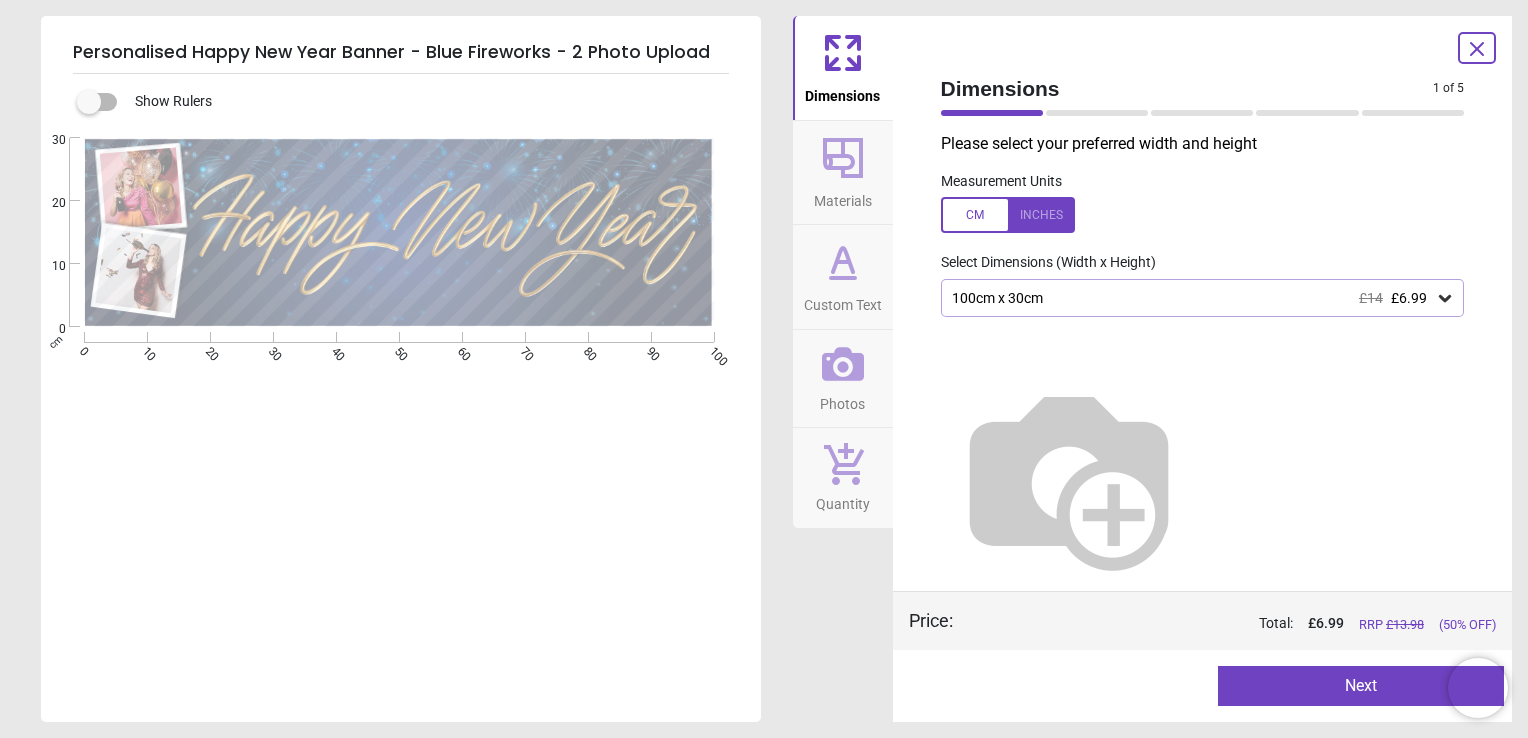 click on "100cm  x  30cm       £14 £6.99" at bounding box center [1193, 298] 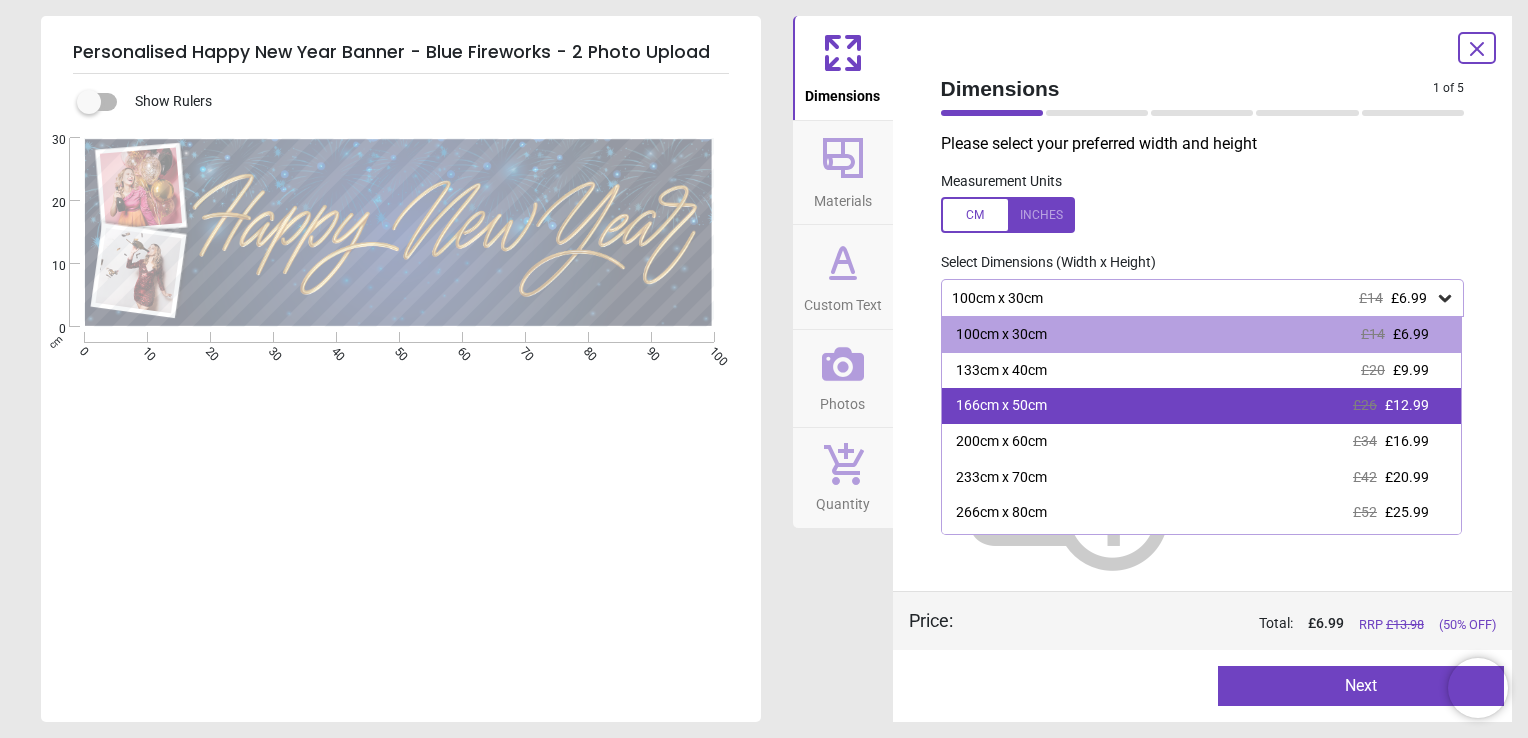 click on "166cm  x  50cm       £26 £12.99" at bounding box center (1202, 406) 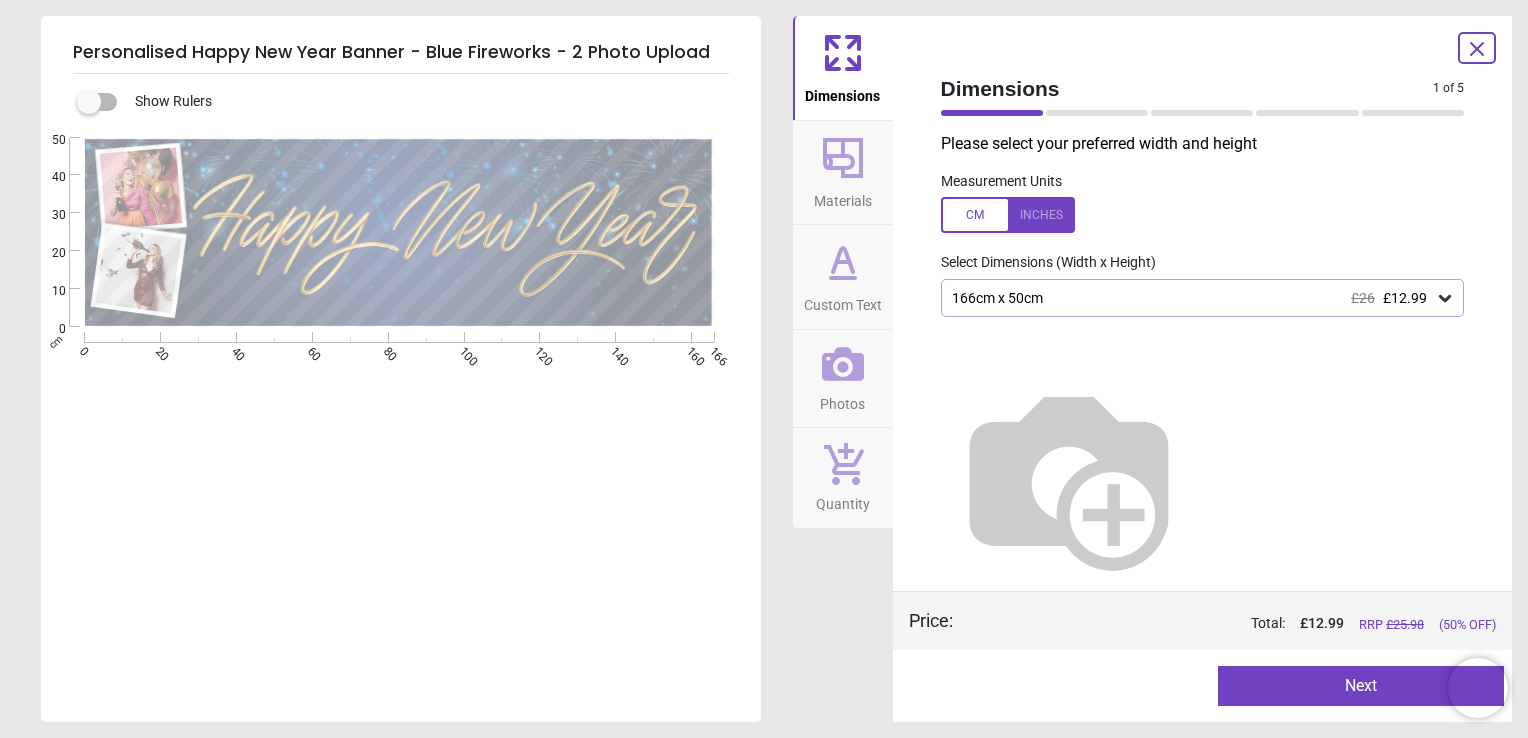 click on "Materials" at bounding box center [843, 197] 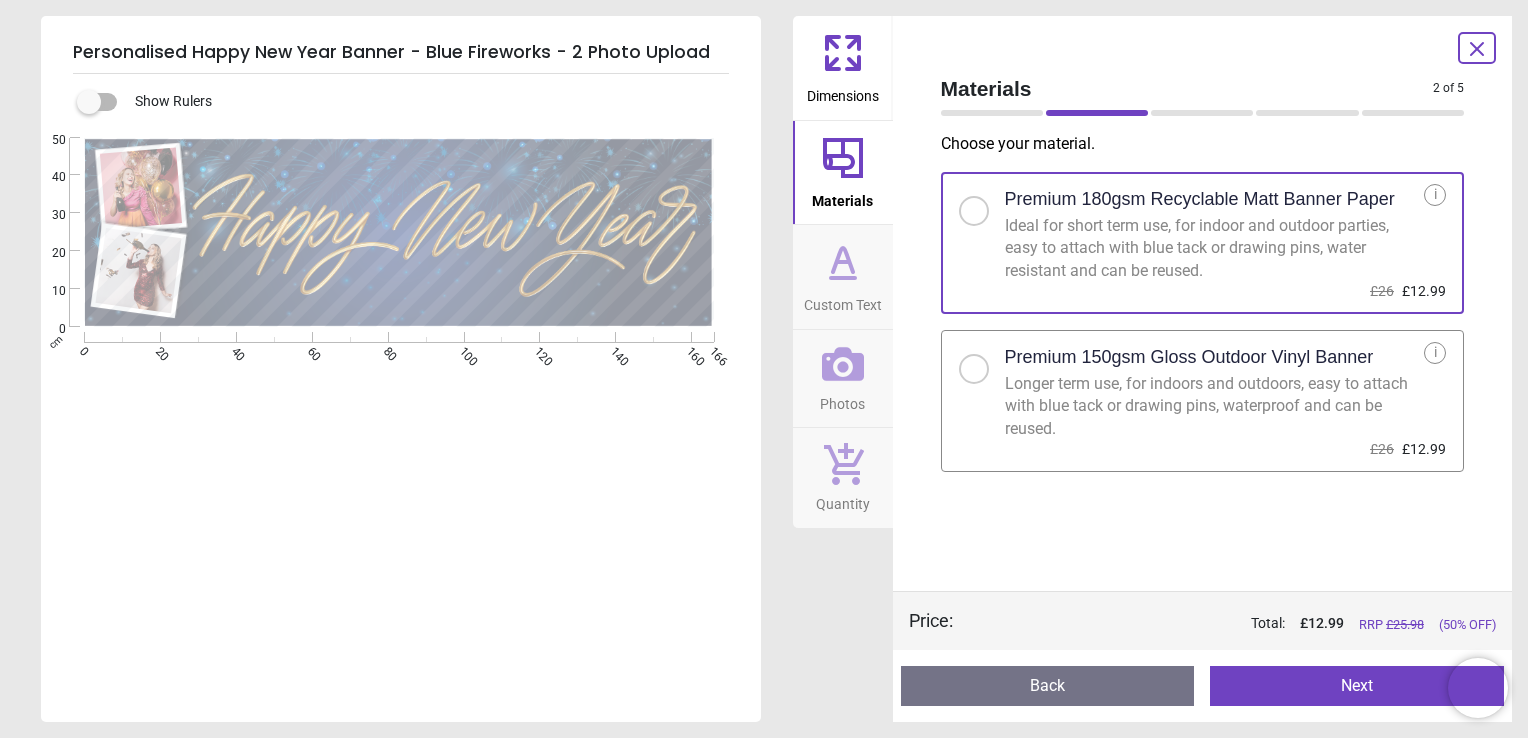 click on "Longer term use, for indoors and outdoors, easy to attach with blue tack or drawing pins, waterproof and can be reused." at bounding box center [1215, 406] 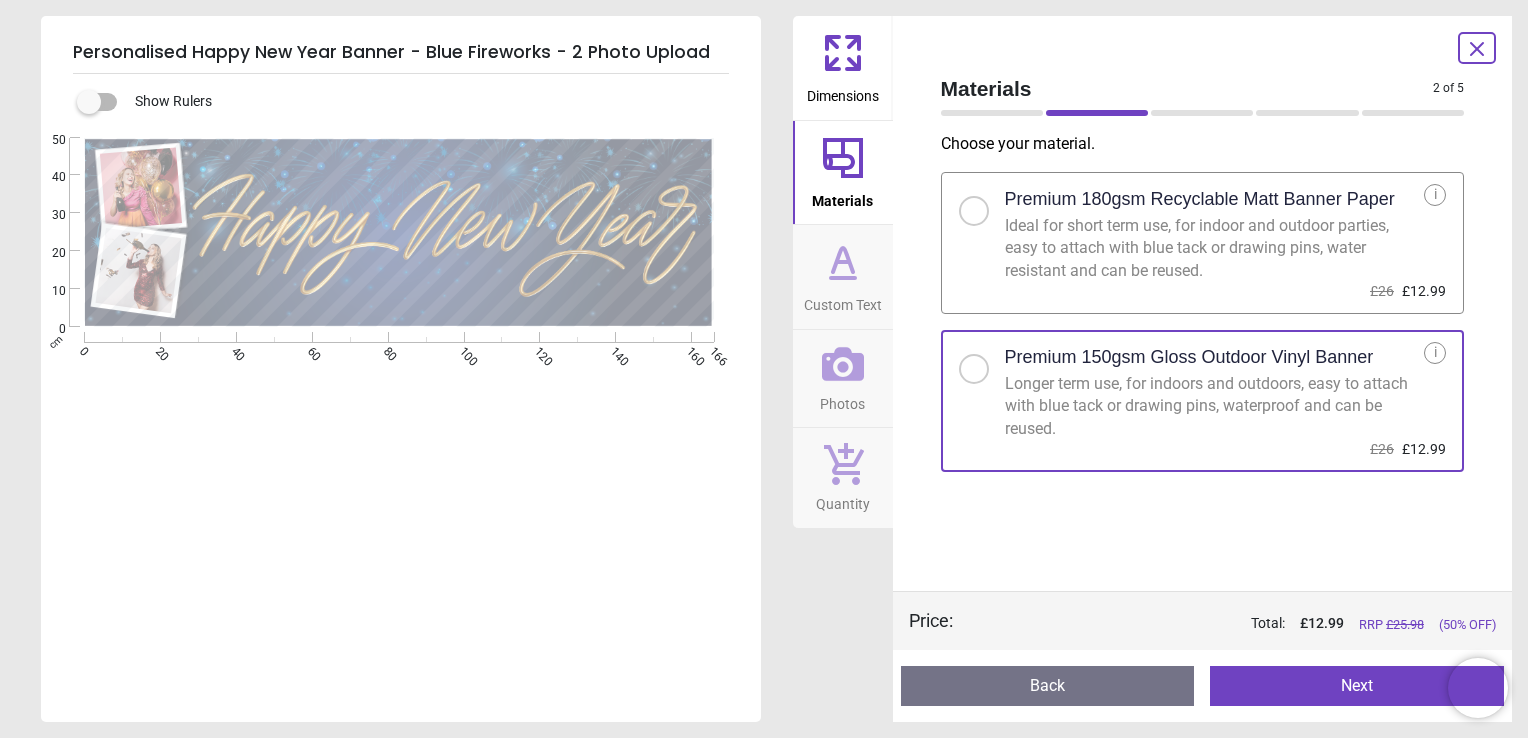 click on "Ideal for short term use, for indoor and outdoor parties, easy to attach with blue tack or drawing pins, water resistant and can be reused." at bounding box center [1215, 248] 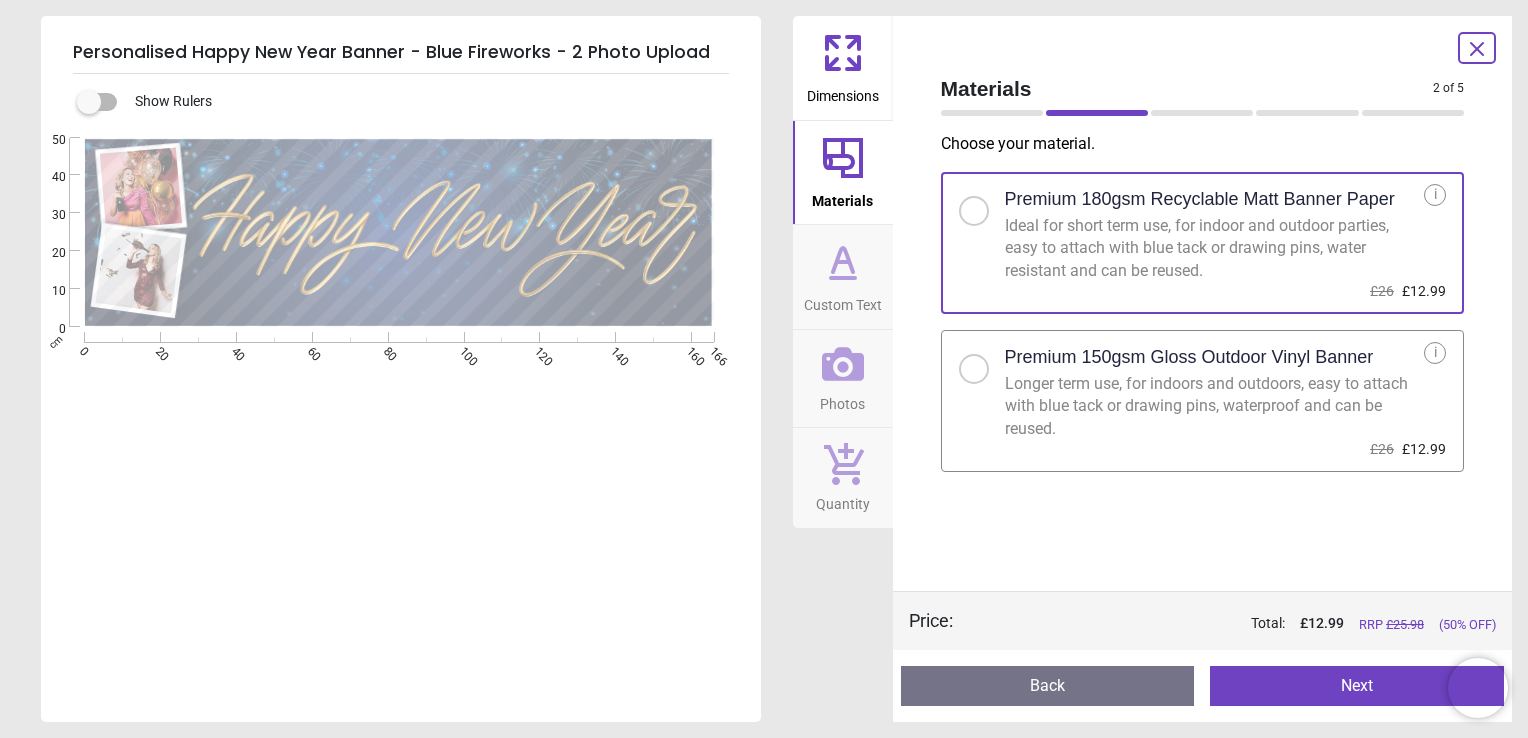 click on "Custom Text" at bounding box center [843, 277] 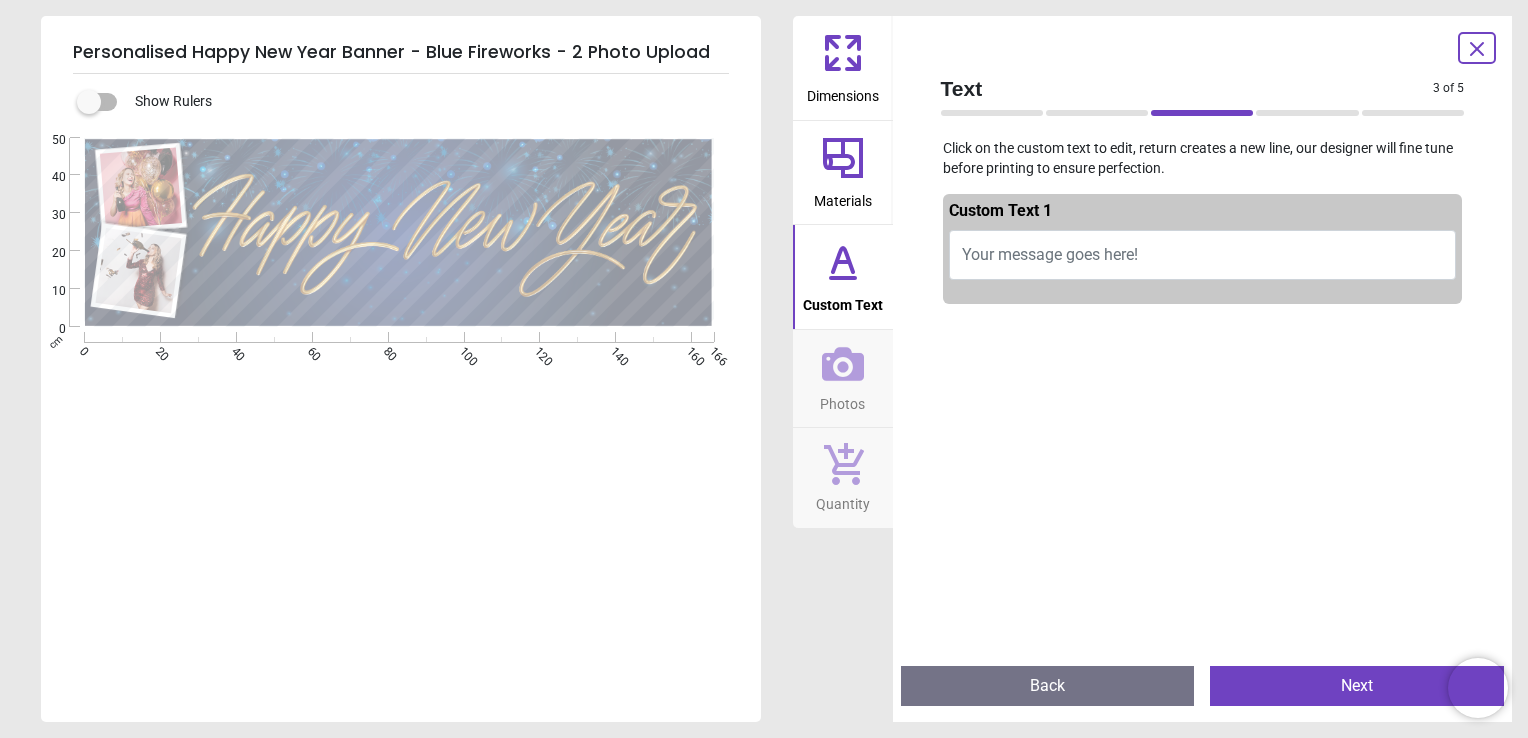 click on "Your message goes here!" at bounding box center [1050, 254] 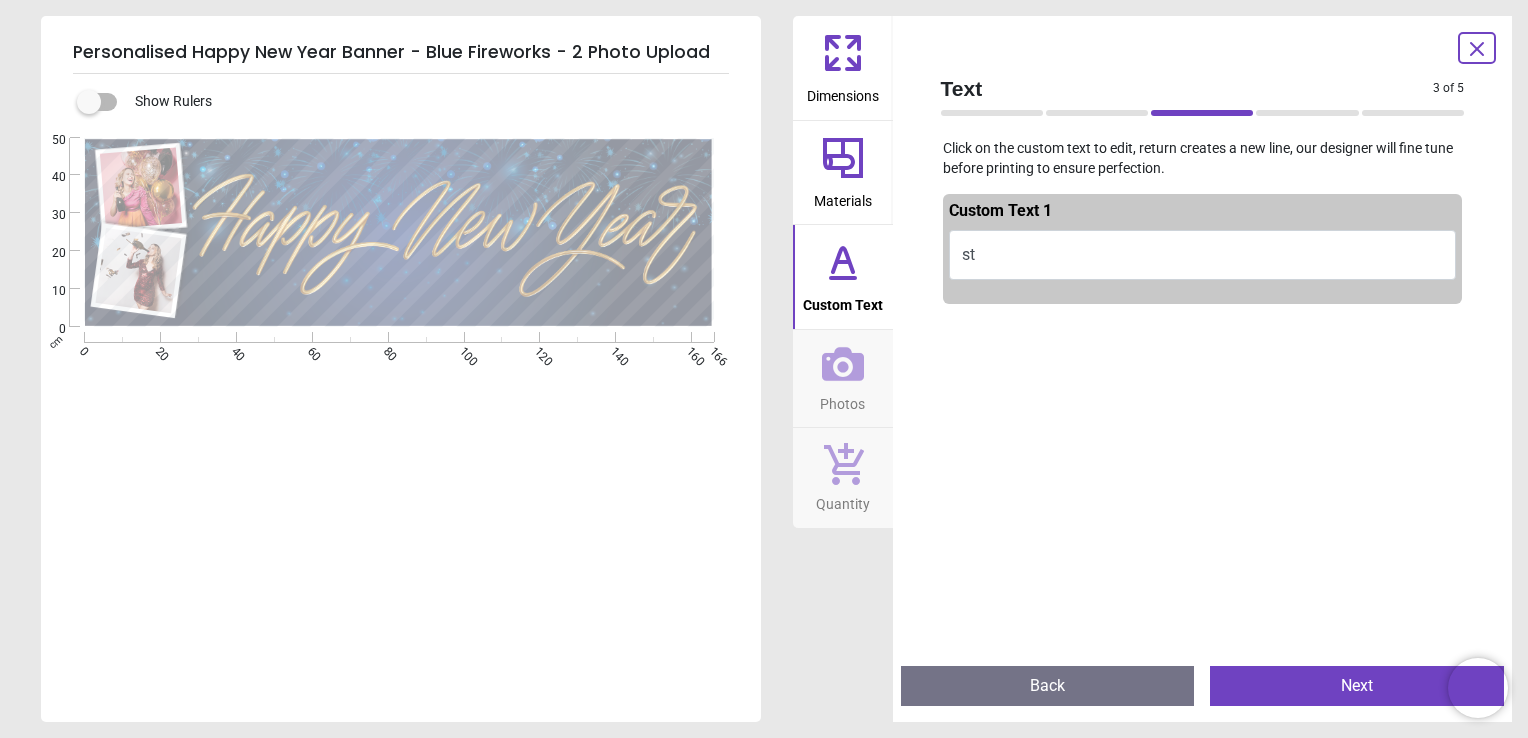 type on "*" 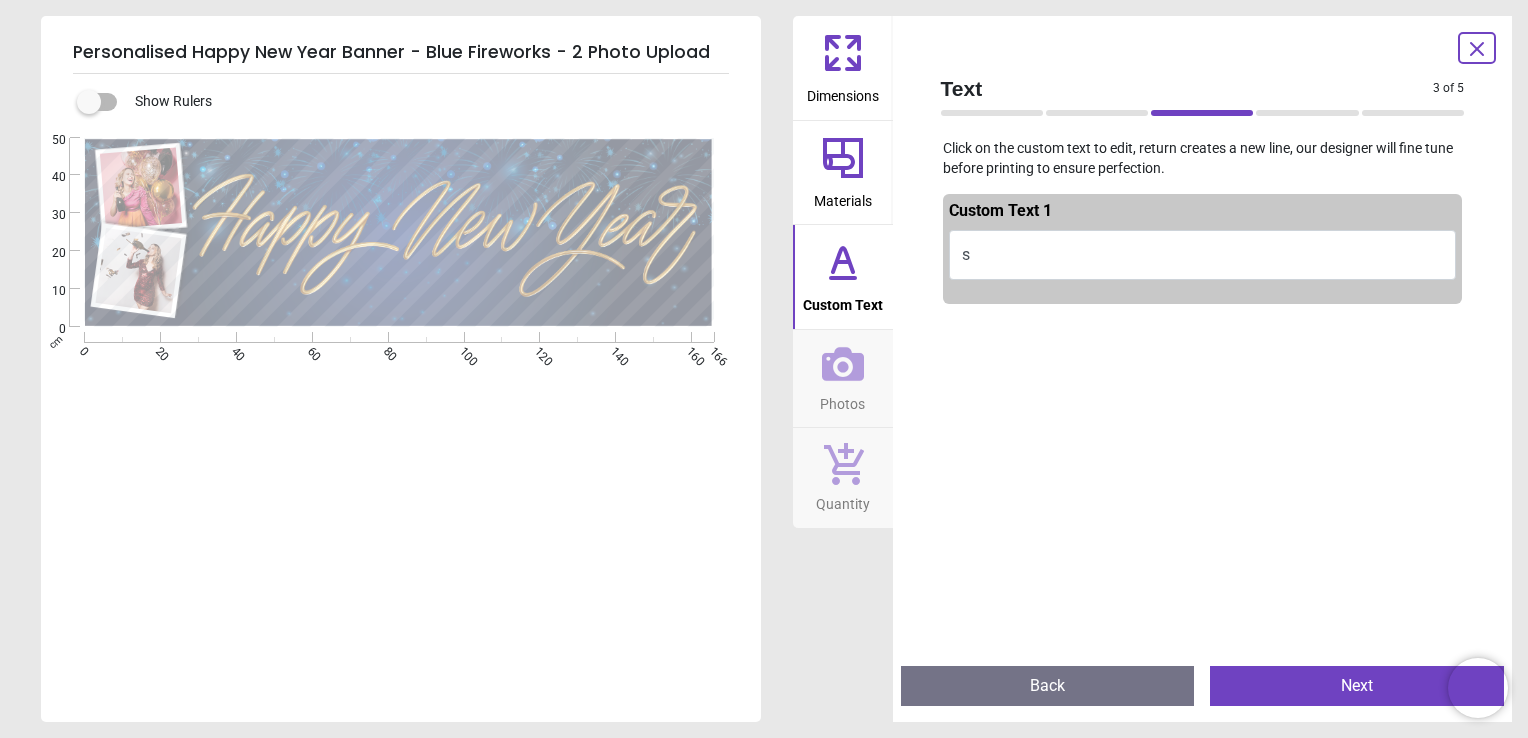 type 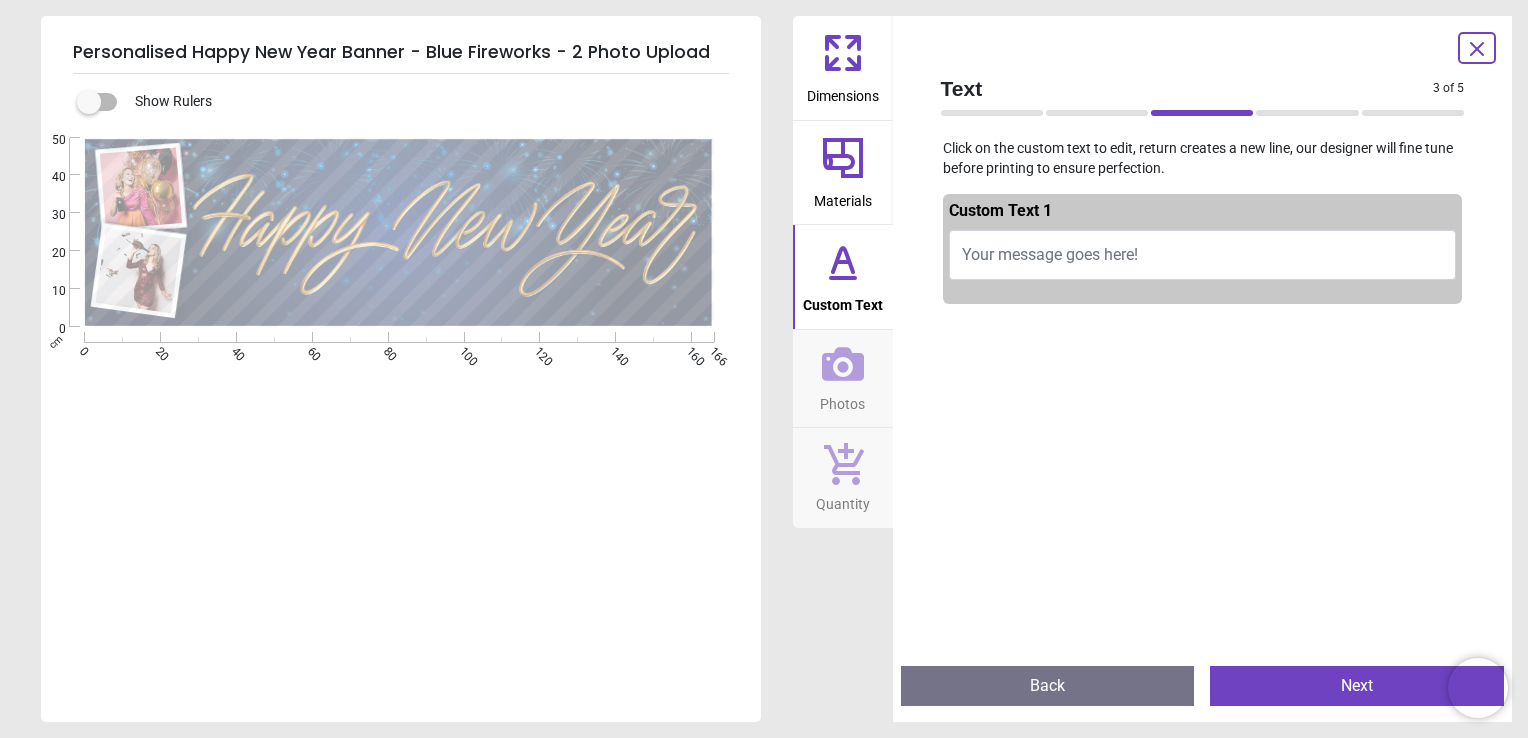click 